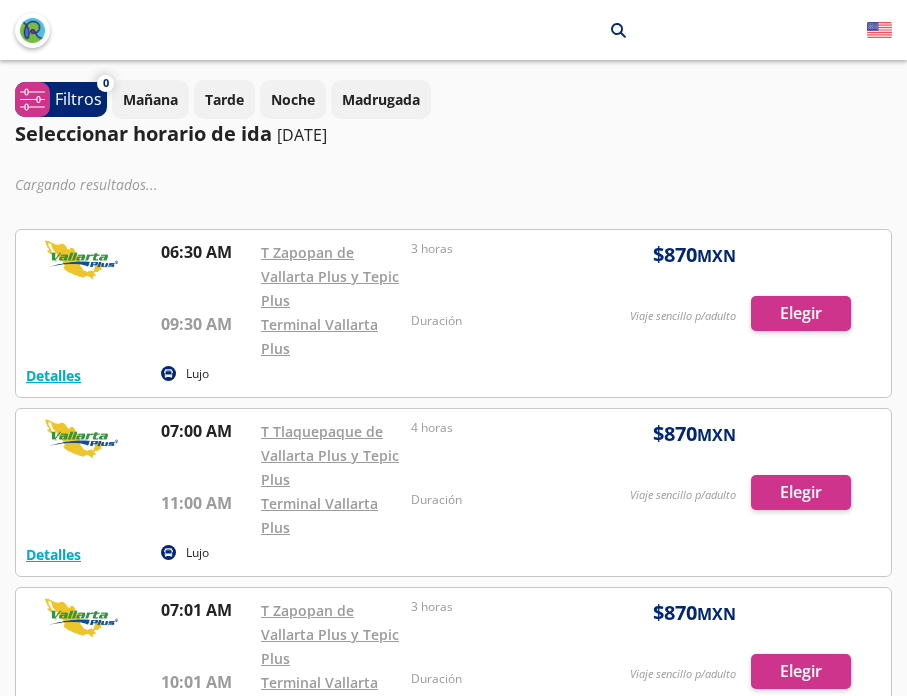 scroll, scrollTop: 0, scrollLeft: 0, axis: both 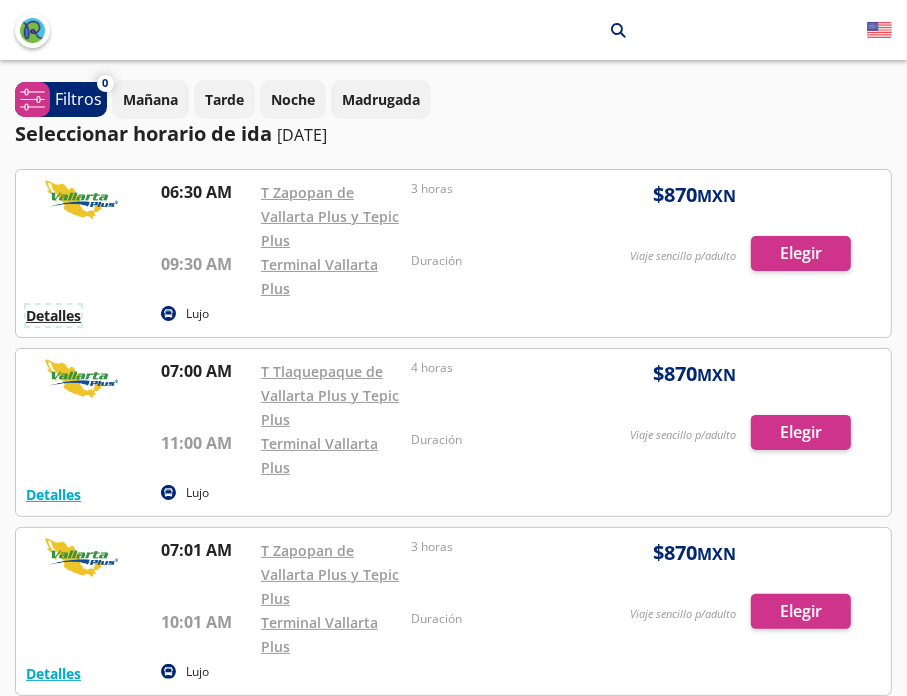 click on "Detalles" at bounding box center (53, 315) 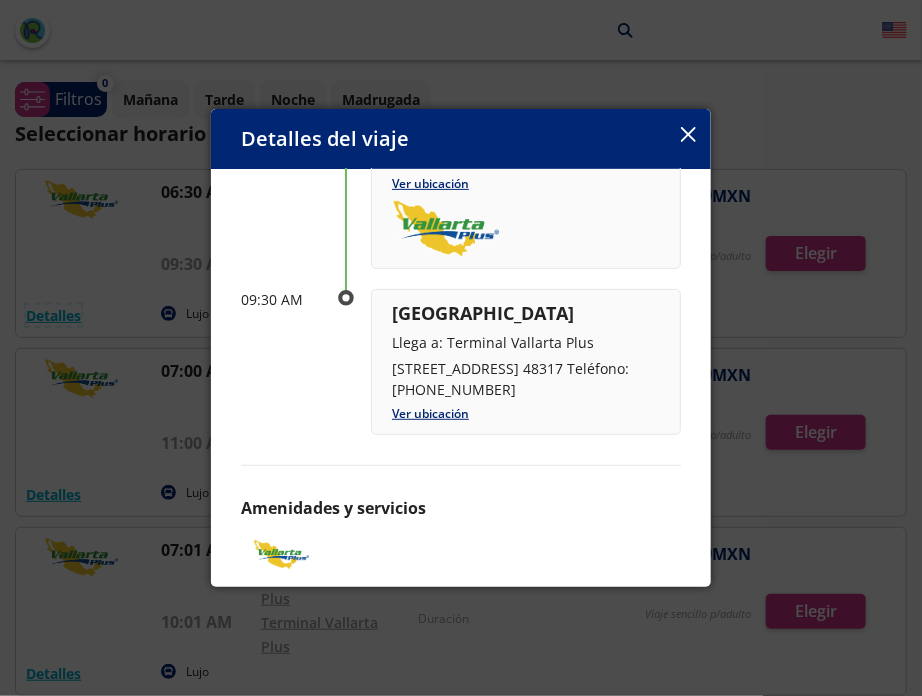 scroll, scrollTop: 283, scrollLeft: 0, axis: vertical 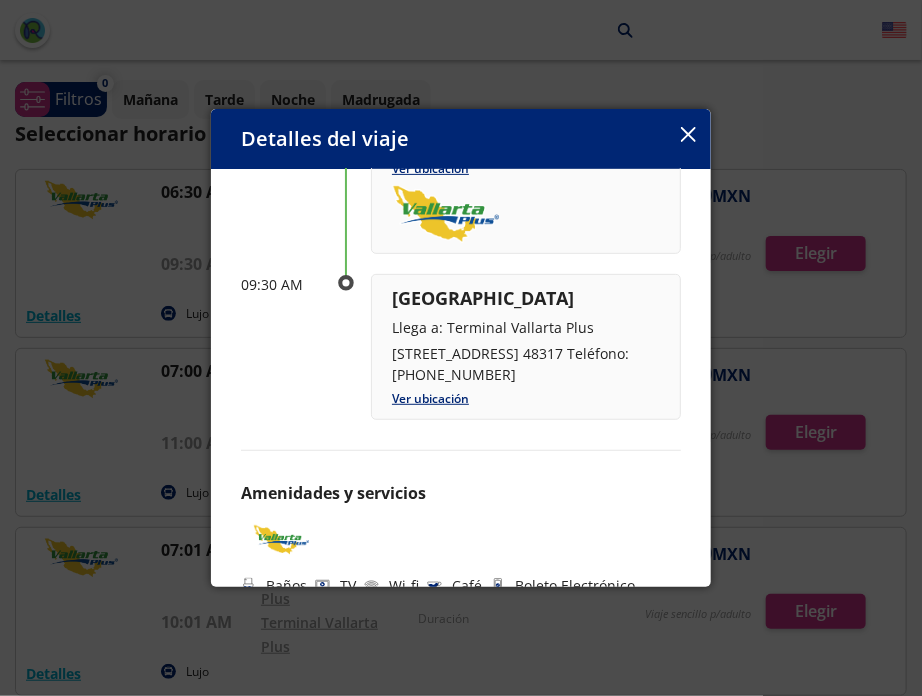 drag, startPoint x: 394, startPoint y: 351, endPoint x: 508, endPoint y: 373, distance: 116.1034 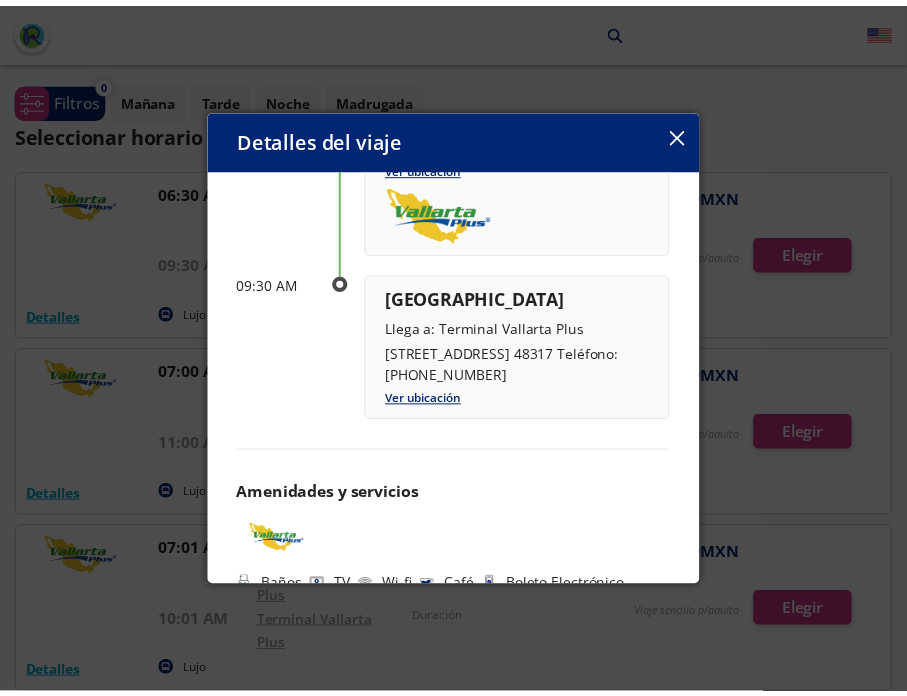 scroll, scrollTop: 341, scrollLeft: 0, axis: vertical 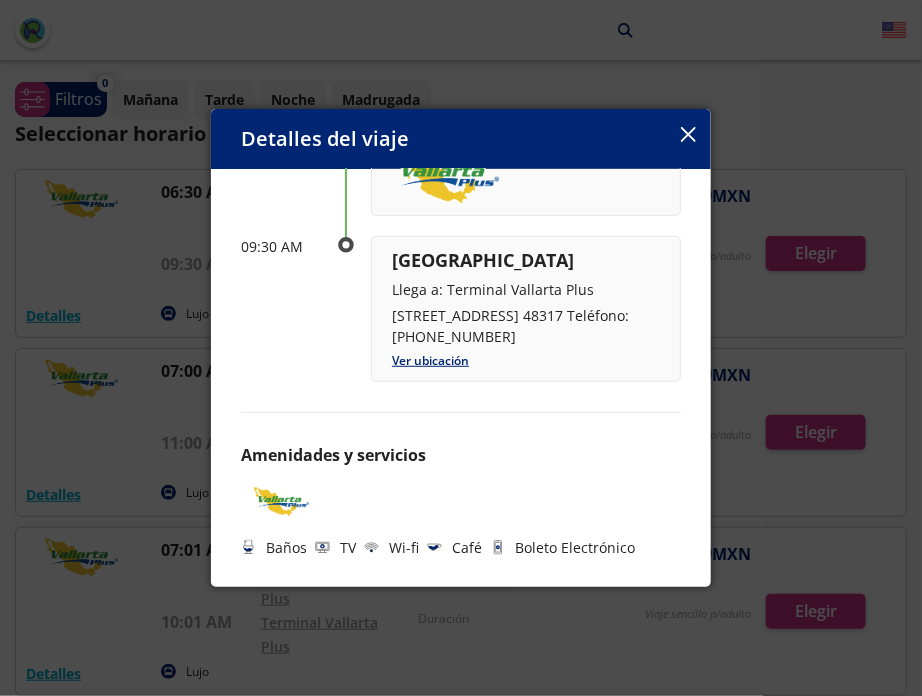 click 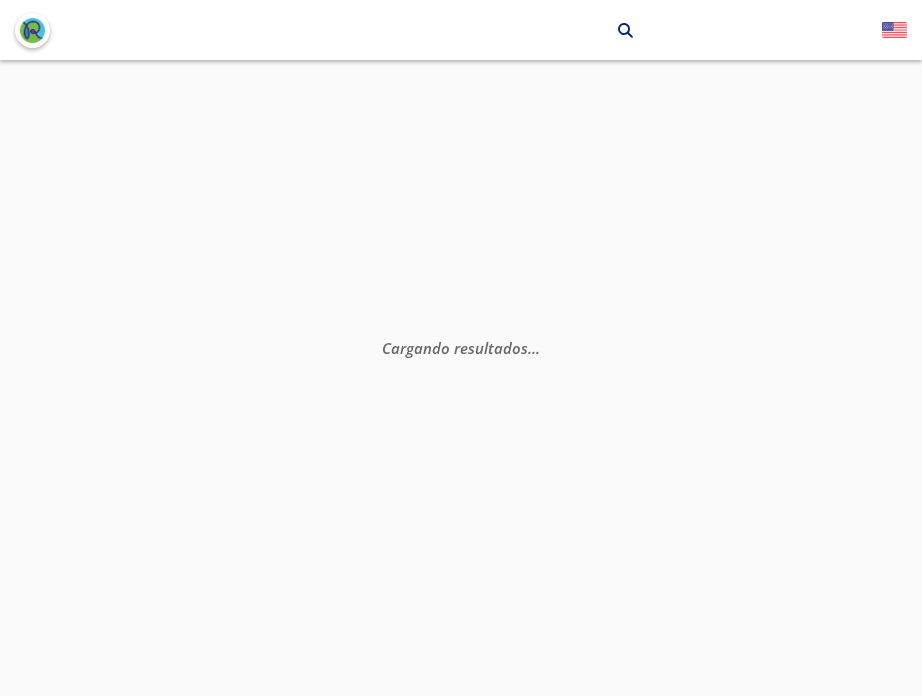 scroll, scrollTop: 0, scrollLeft: 0, axis: both 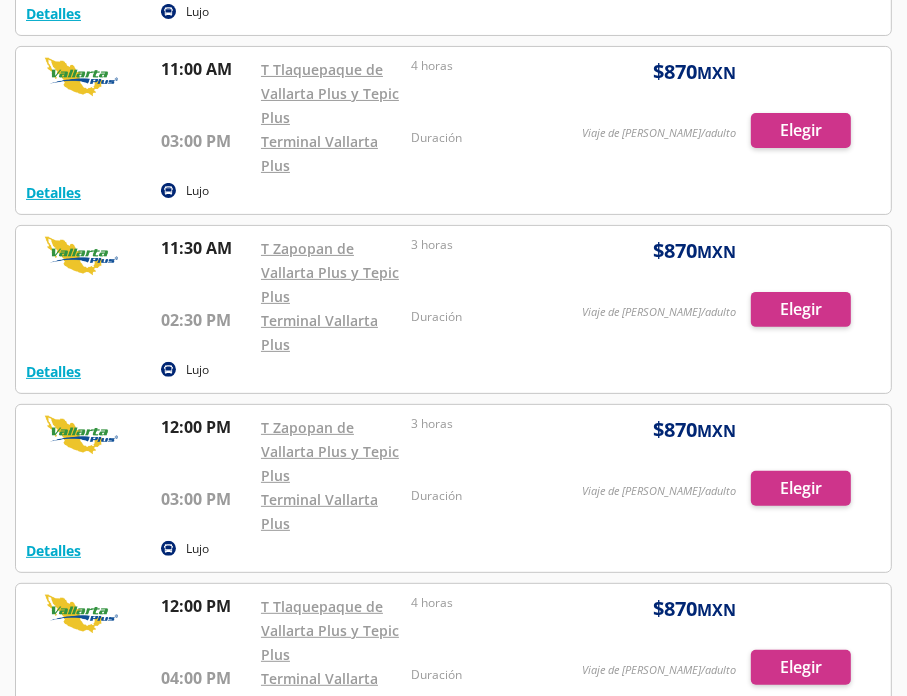 click at bounding box center [453, 309] 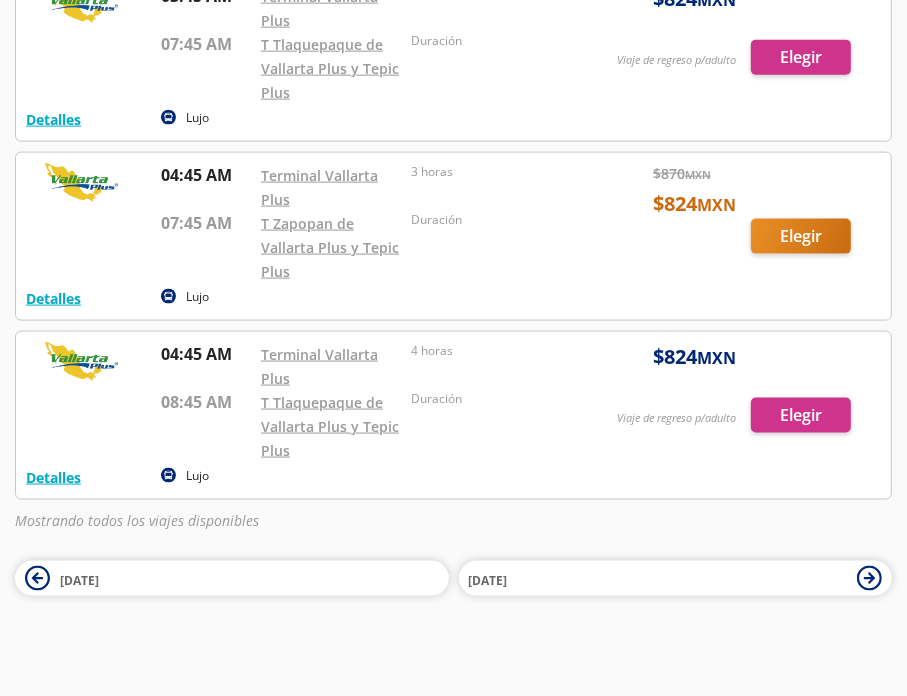 scroll, scrollTop: 0, scrollLeft: 0, axis: both 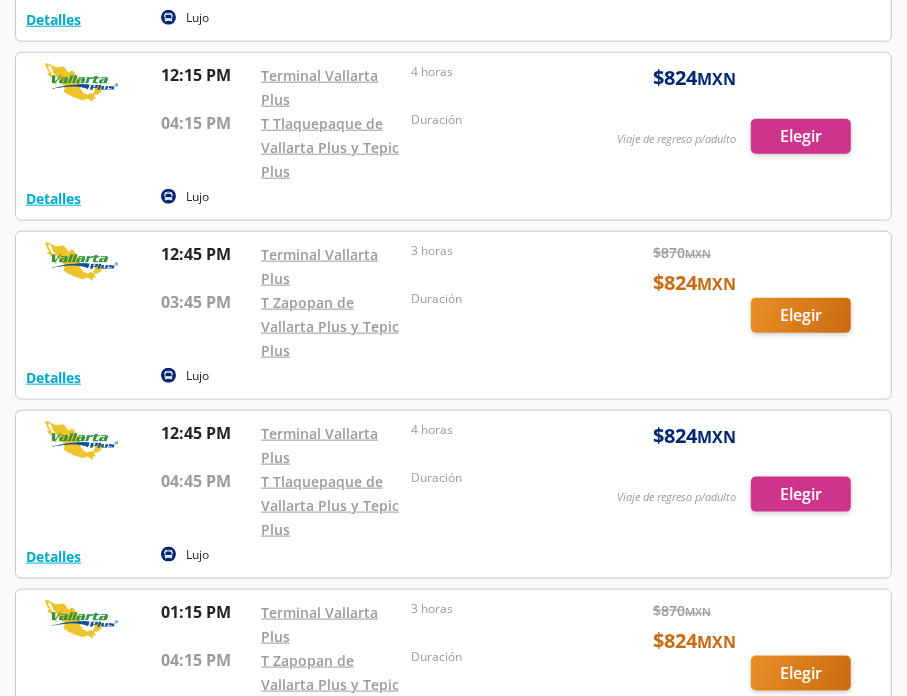 click at bounding box center (453, 315) 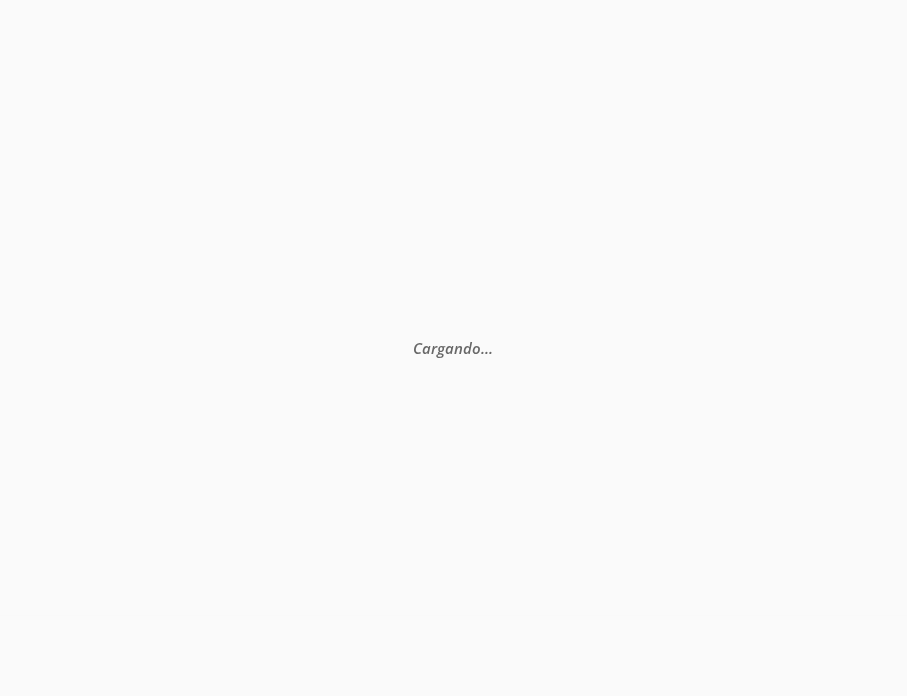 scroll, scrollTop: 0, scrollLeft: 0, axis: both 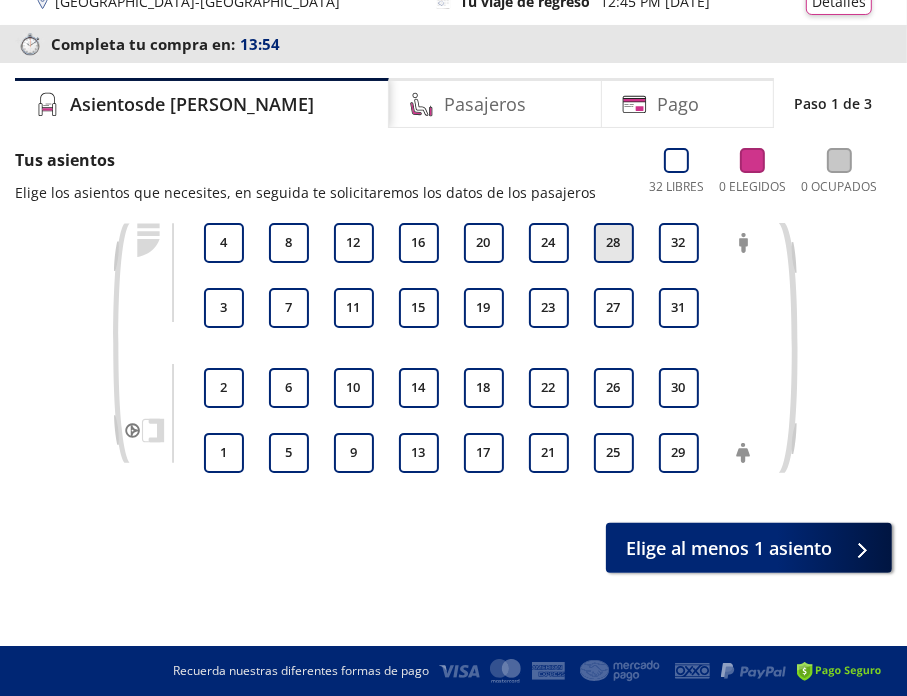 click on "28" at bounding box center (614, 243) 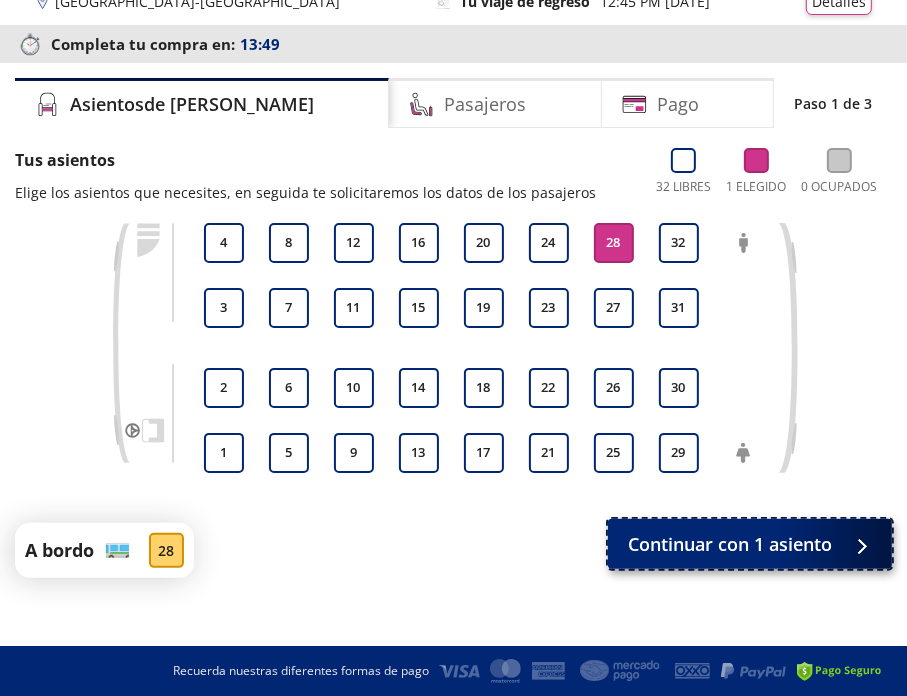 click on "Continuar con 1 asiento" at bounding box center (730, 544) 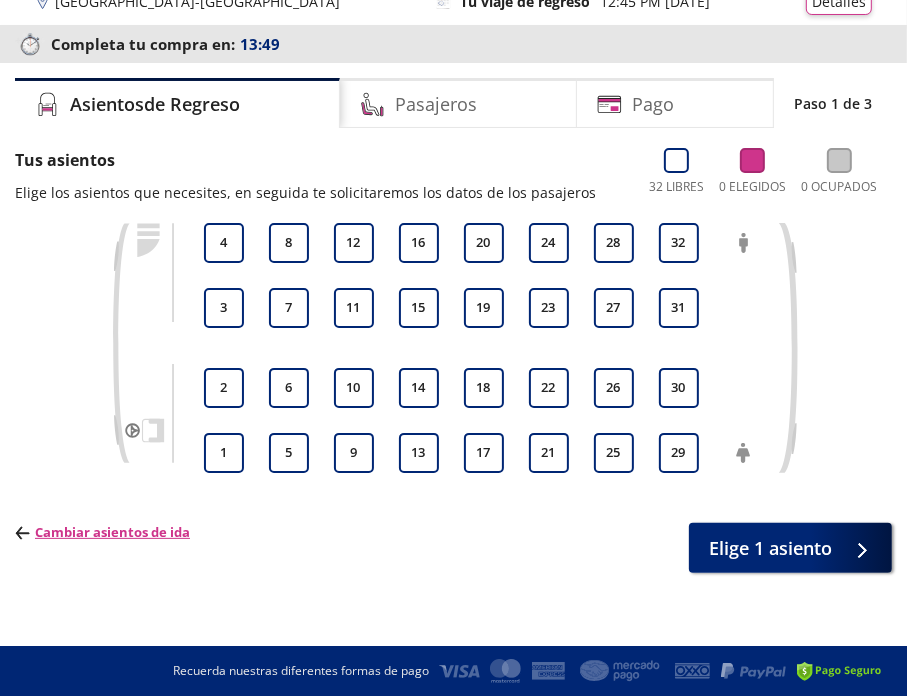 scroll, scrollTop: 0, scrollLeft: 0, axis: both 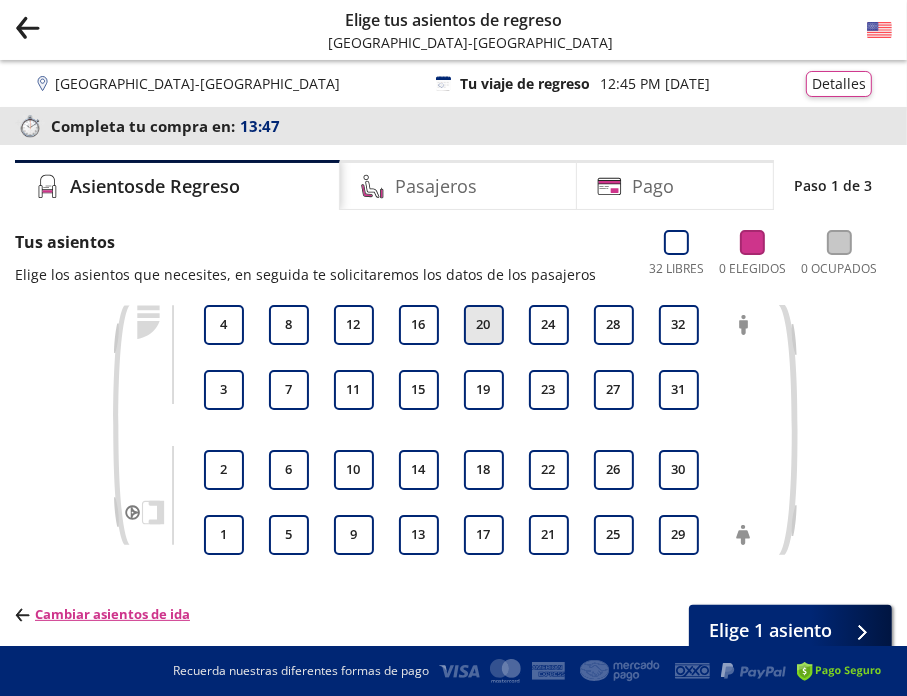 click on "20" at bounding box center [484, 325] 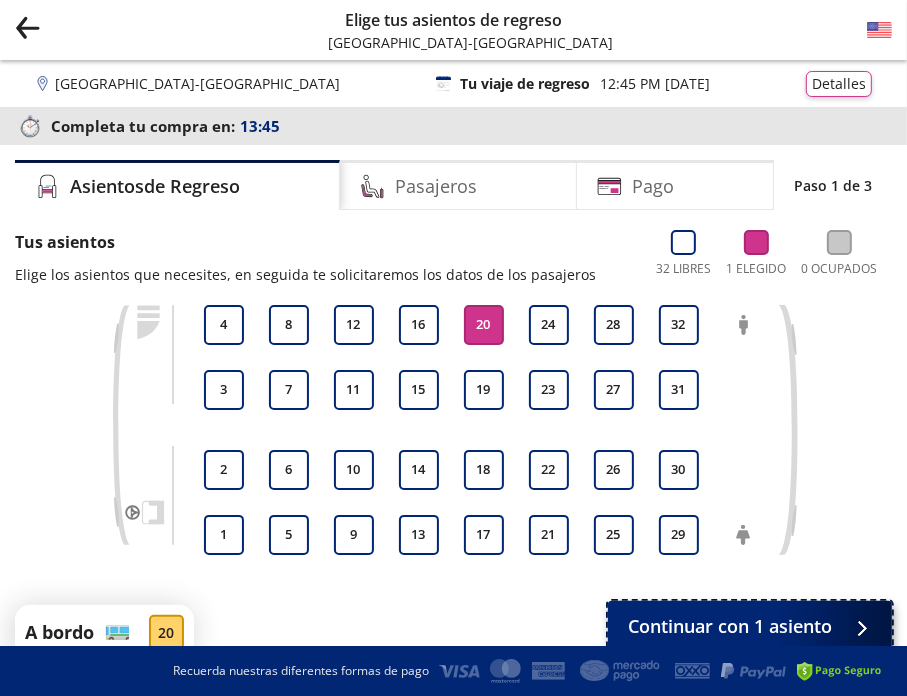 click on "Continuar con 1 asiento" at bounding box center [730, 626] 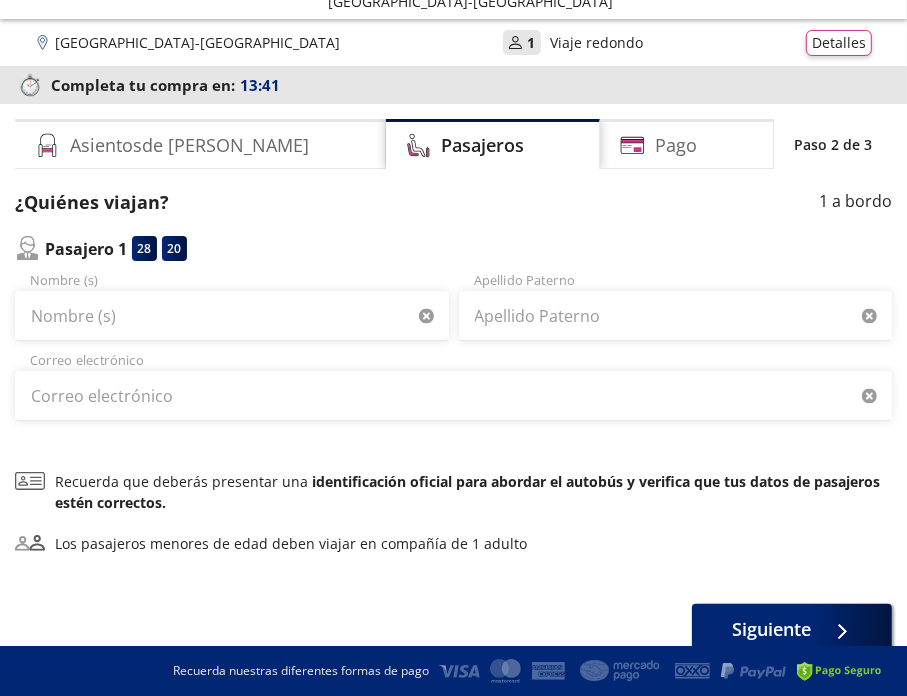 scroll, scrollTop: 31, scrollLeft: 0, axis: vertical 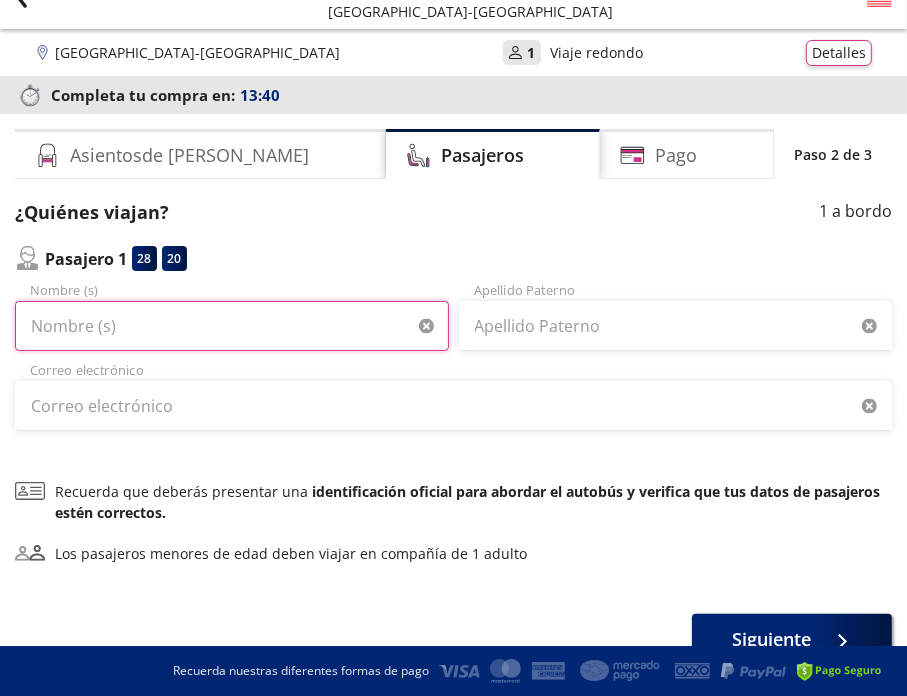 click on "Nombre (s)" at bounding box center [232, 326] 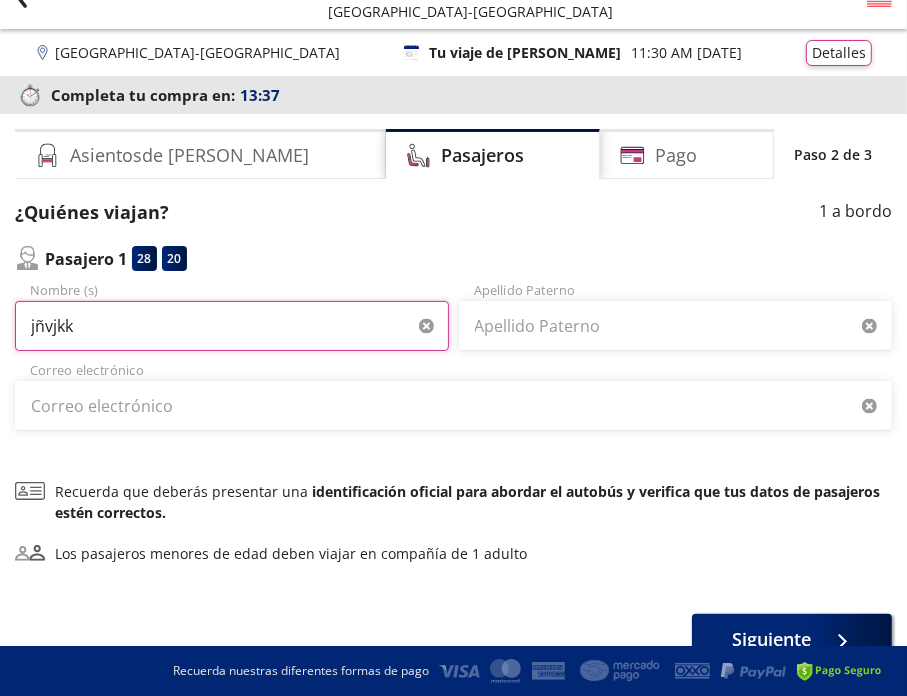type on "jñvjkk" 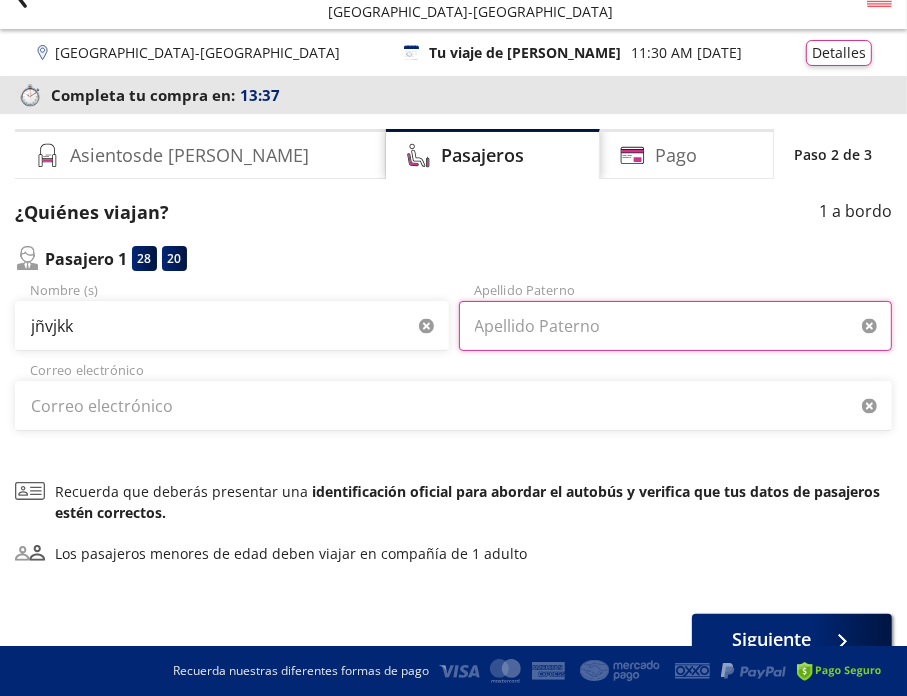 click on "Apellido Paterno" at bounding box center (676, 326) 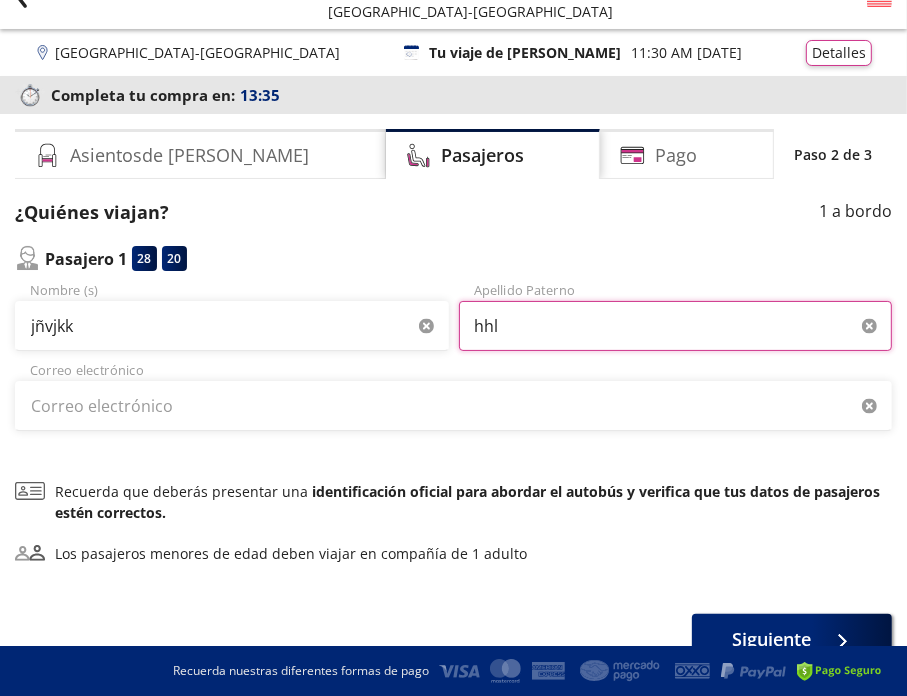 type on "hhl" 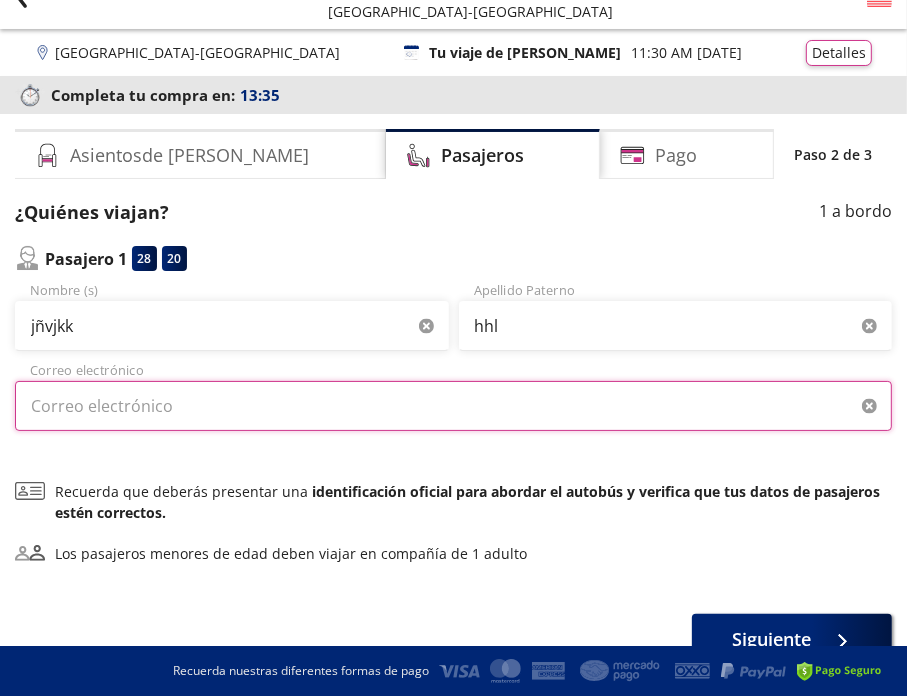 click on "Correo electrónico" at bounding box center [453, 406] 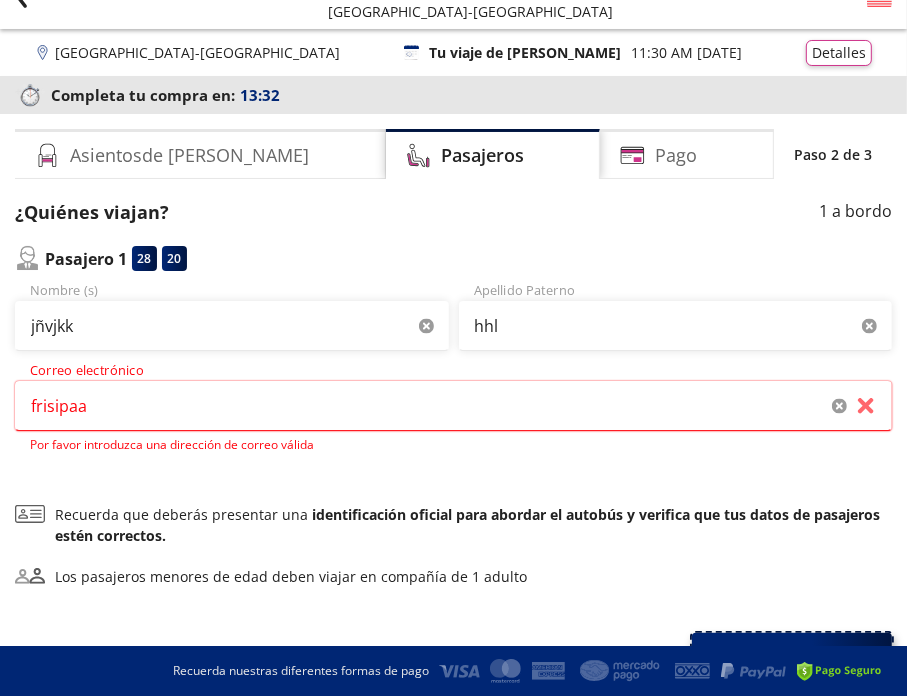 click on "¿Quiénes viajan? 1 a bordo Pasajero 1 28 20 jñvjkk Nombre (s) hhl Apellido Paterno frisipaa Por favor introduzca una dirección de correo válida Correo electrónico Recuerda que deberás presentar una   identificación oficial para abordar el autobús y verifica que tus datos de pasajeros estén correctos. Los pasajeros menores de edad deben viajar en compañía de 1 adulto Siguiente" at bounding box center [453, 443] 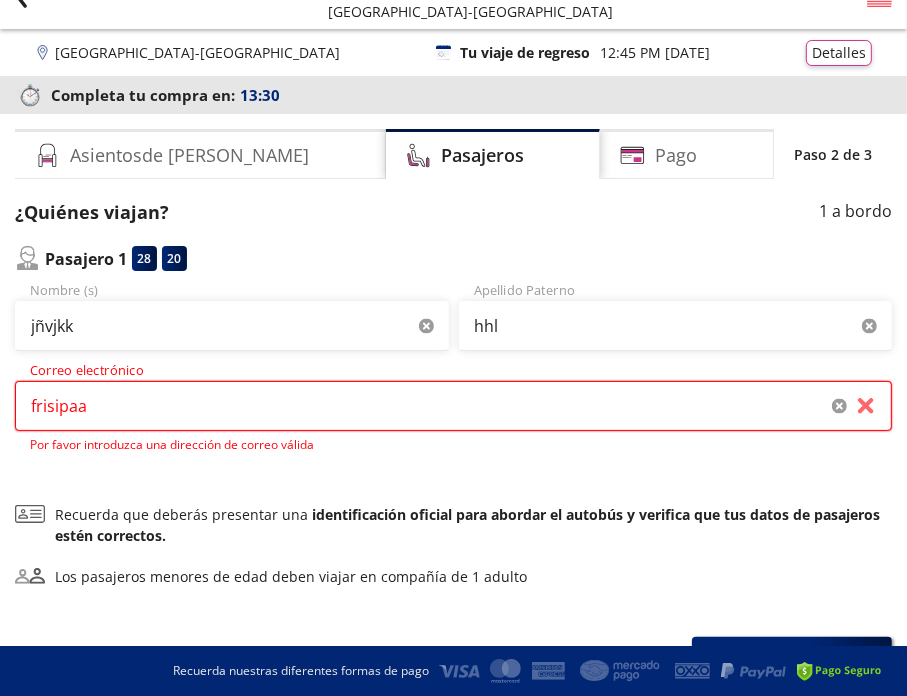 drag, startPoint x: 417, startPoint y: 406, endPoint x: 16, endPoint y: 402, distance: 401.01996 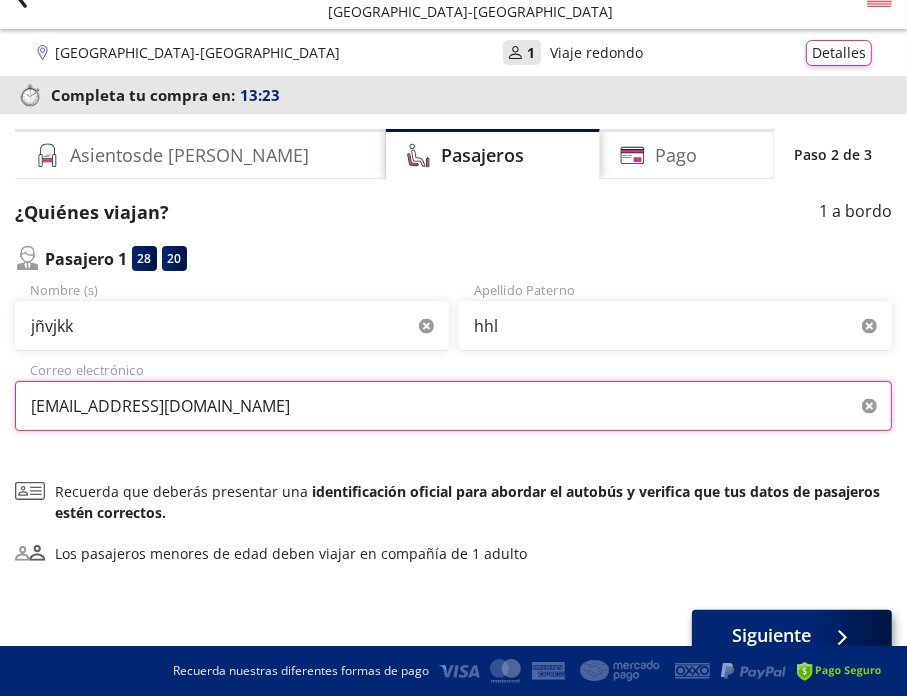 type on "frisia123@hotmail.com" 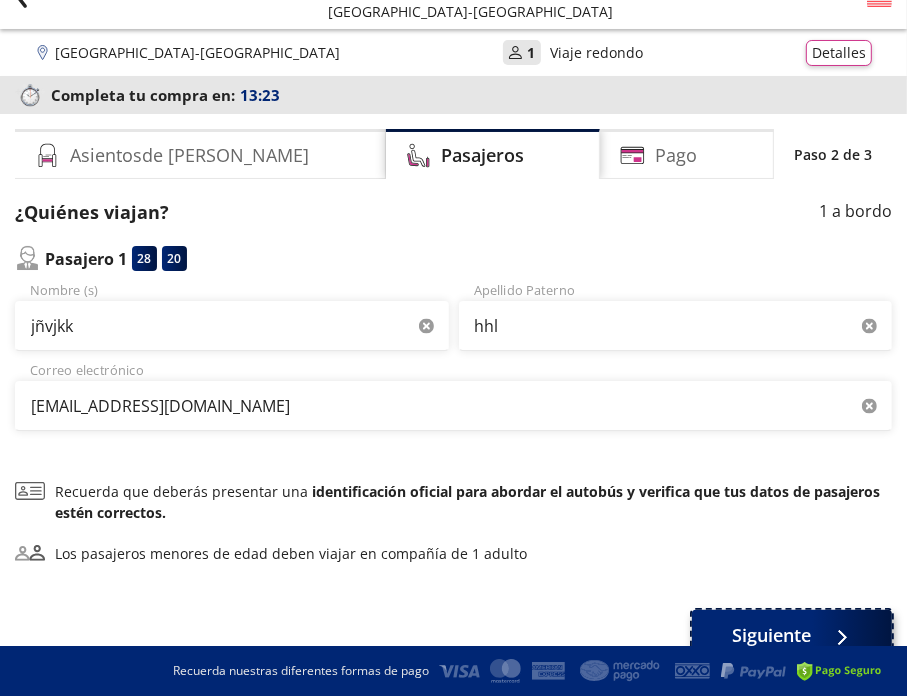 click on "Siguiente" at bounding box center [772, 635] 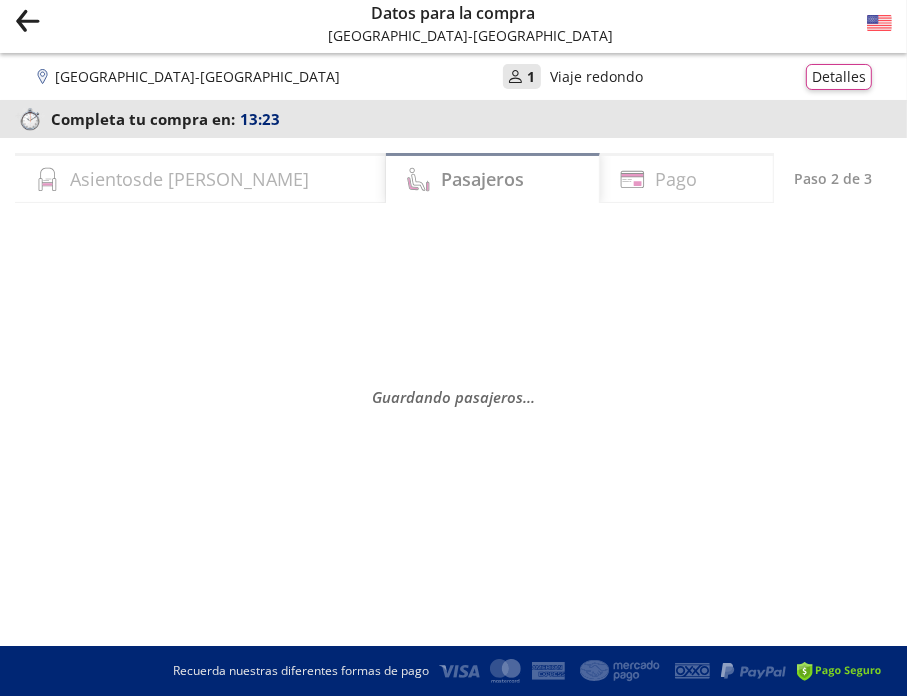 scroll, scrollTop: 0, scrollLeft: 0, axis: both 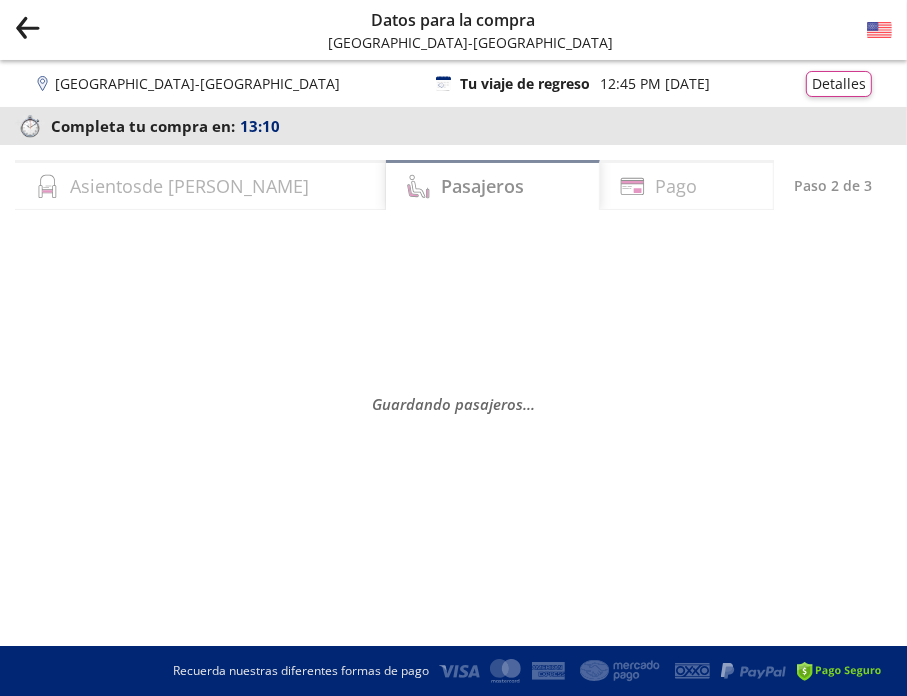 select on "MX" 